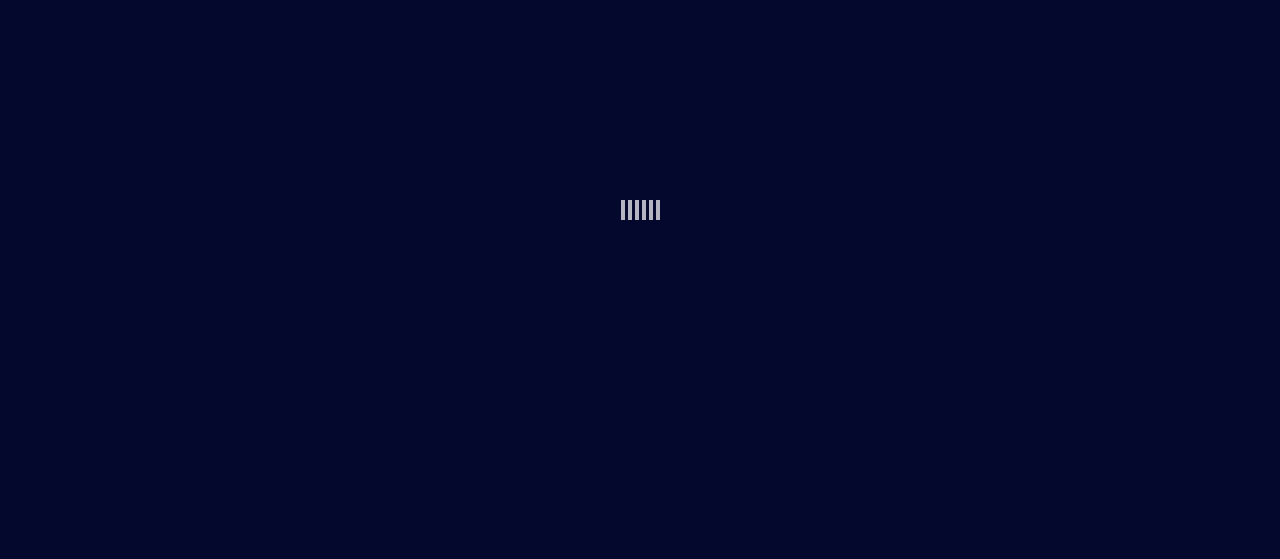 scroll, scrollTop: 0, scrollLeft: 0, axis: both 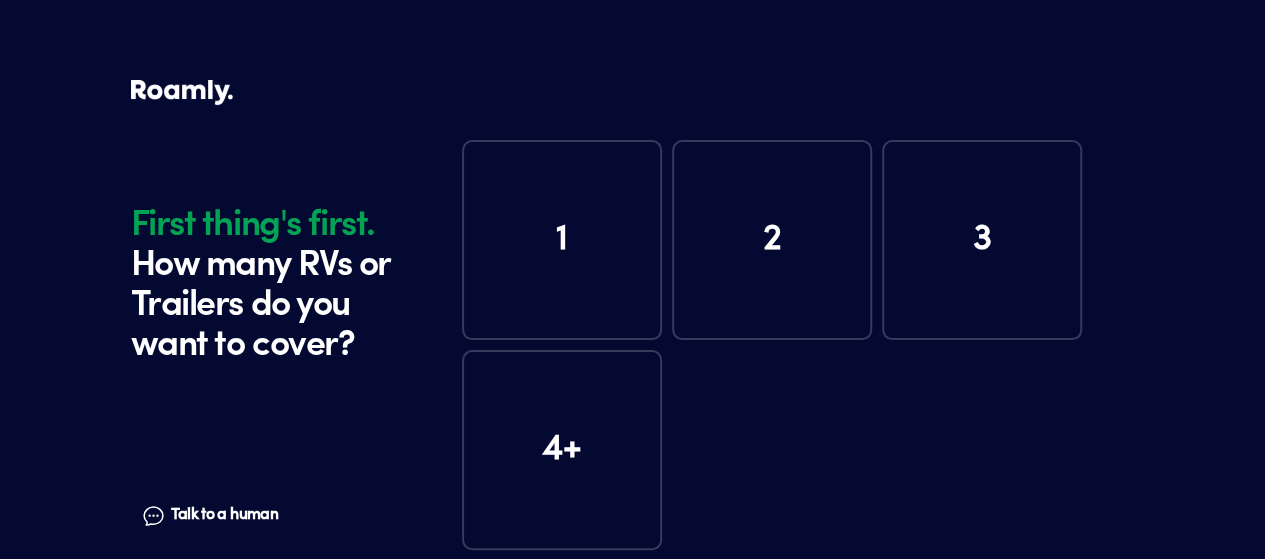 click on "1" at bounding box center (562, 240) 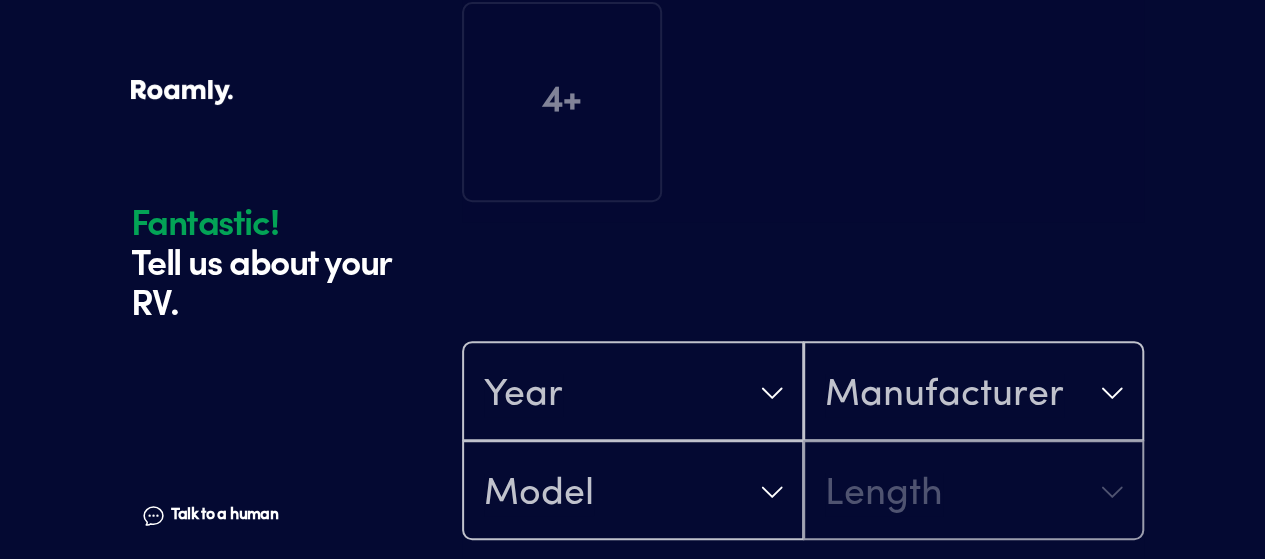 scroll, scrollTop: 390, scrollLeft: 0, axis: vertical 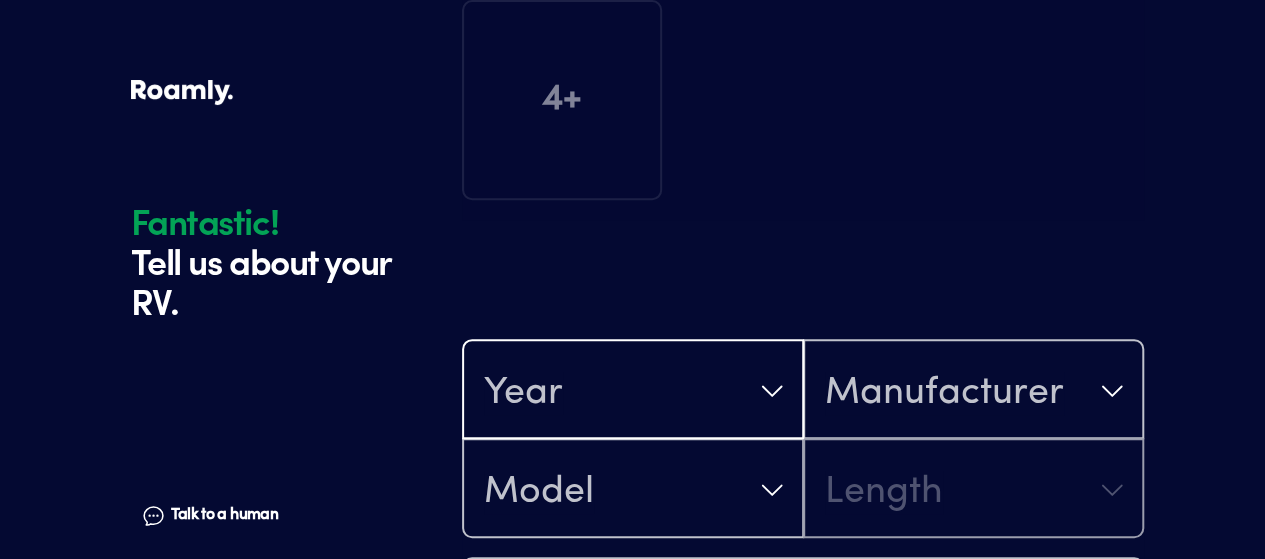 click on "Year" at bounding box center (633, 391) 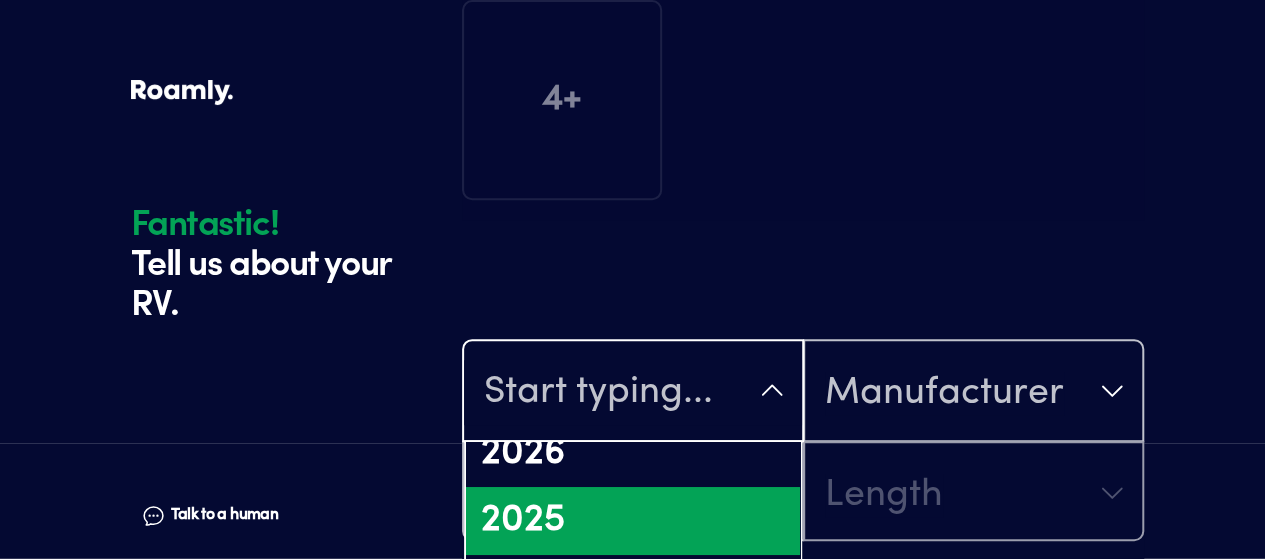 scroll, scrollTop: 200, scrollLeft: 0, axis: vertical 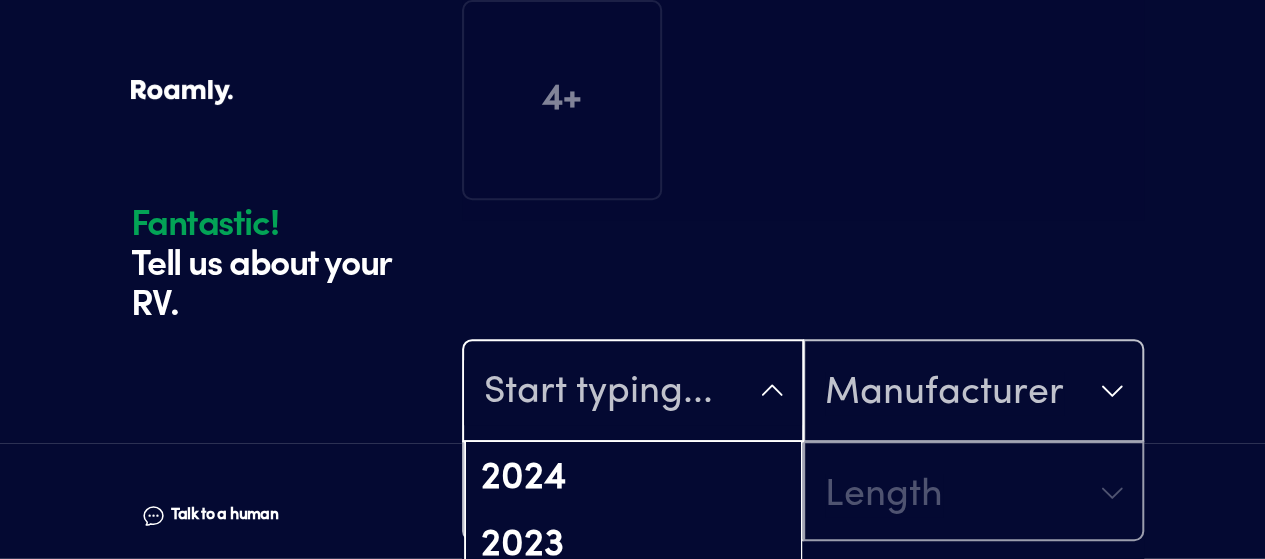 click on "2021" at bounding box center (633, 681) 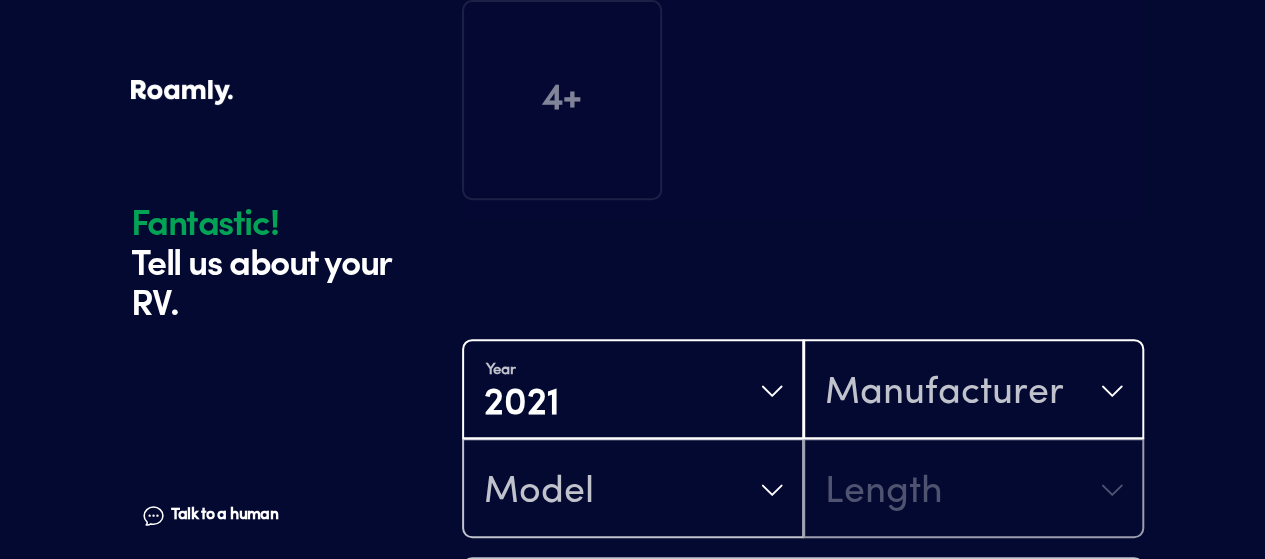 click on "Manufacturer" at bounding box center [944, 393] 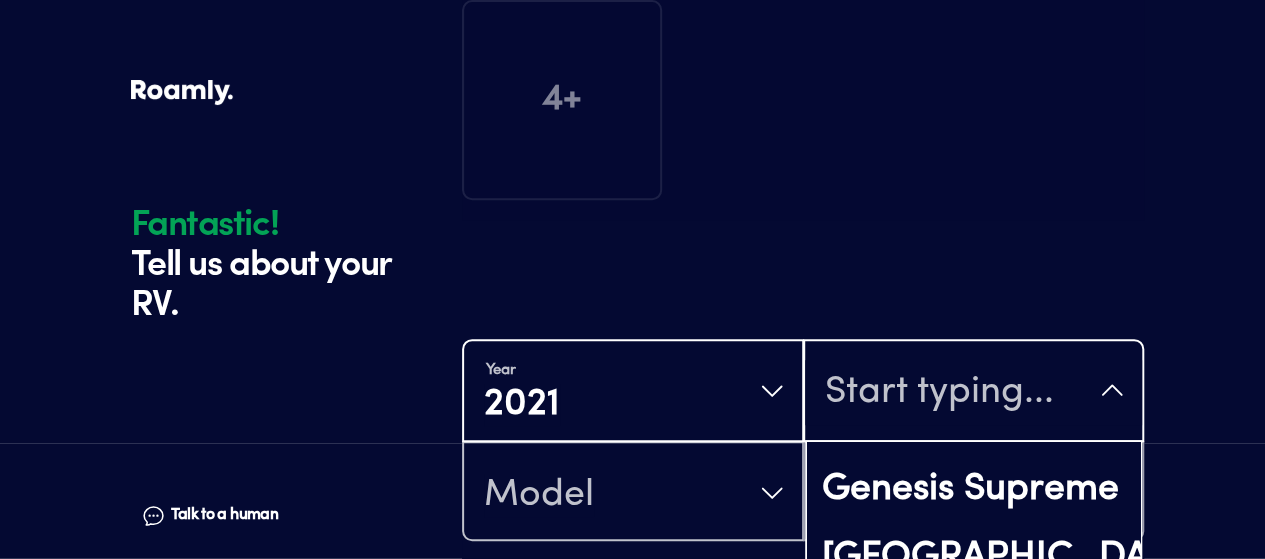 scroll, scrollTop: 6000, scrollLeft: 0, axis: vertical 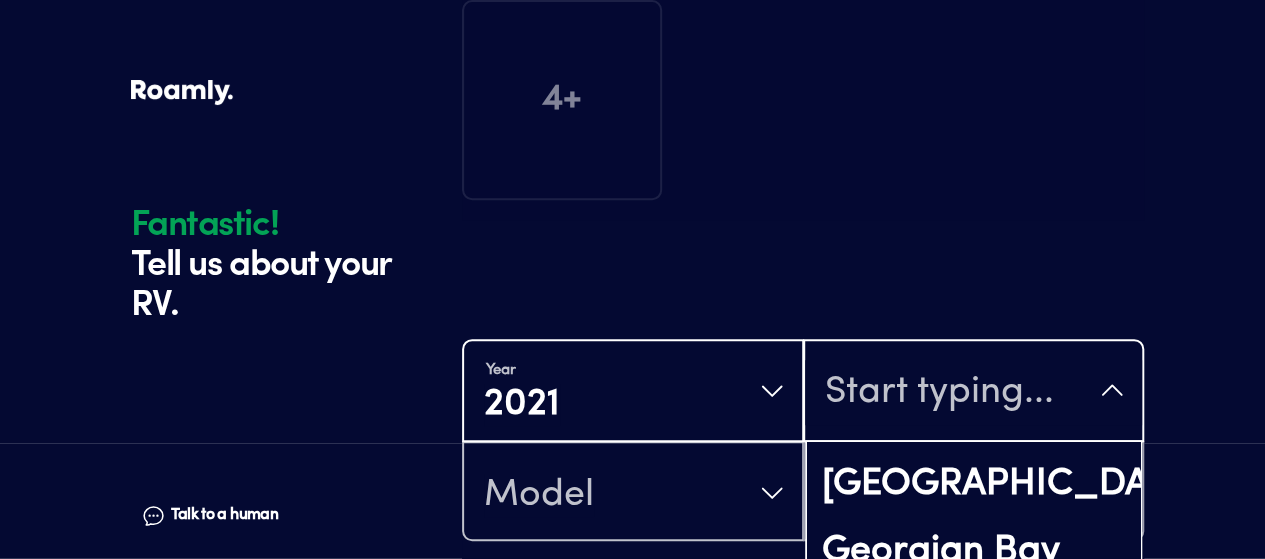 click on "Gulf Stream" at bounding box center [974, 926] 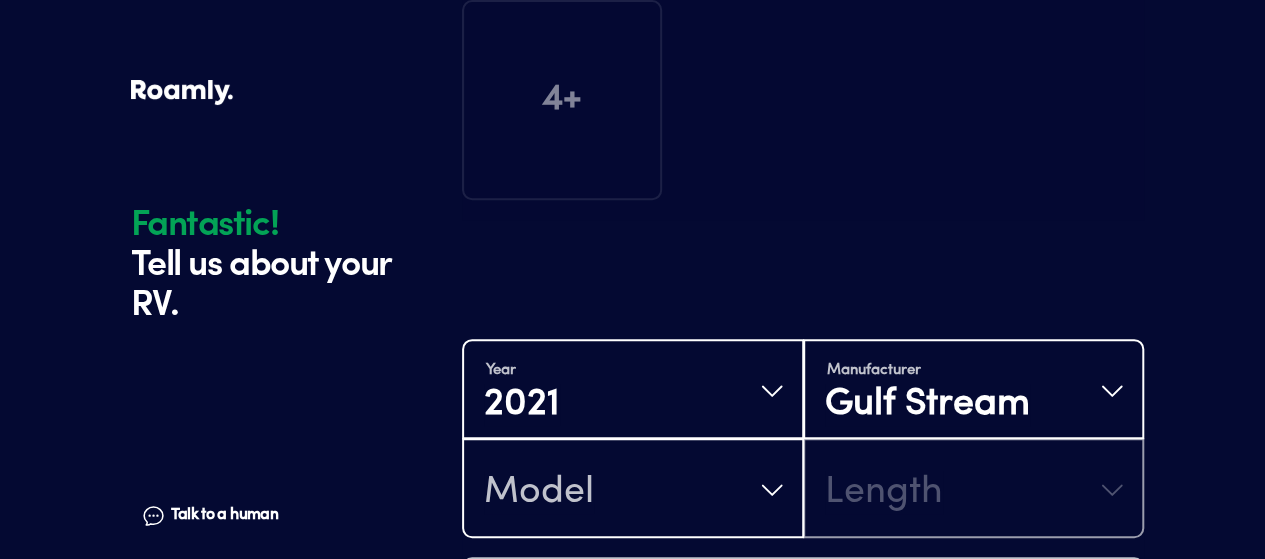 click on "Model" at bounding box center [633, 490] 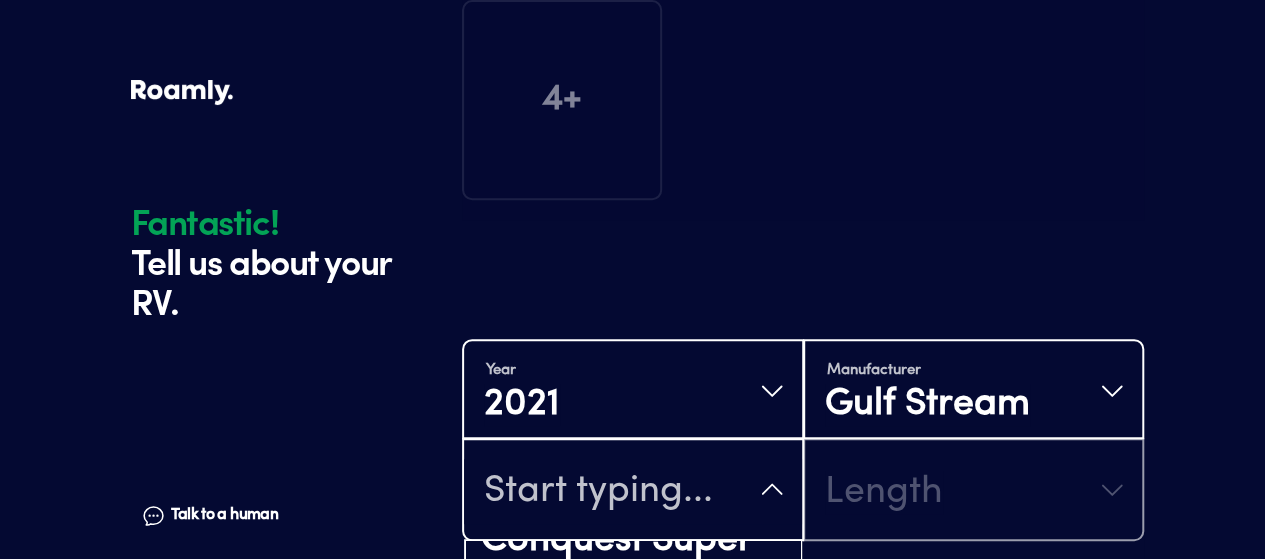 scroll, scrollTop: 900, scrollLeft: 0, axis: vertical 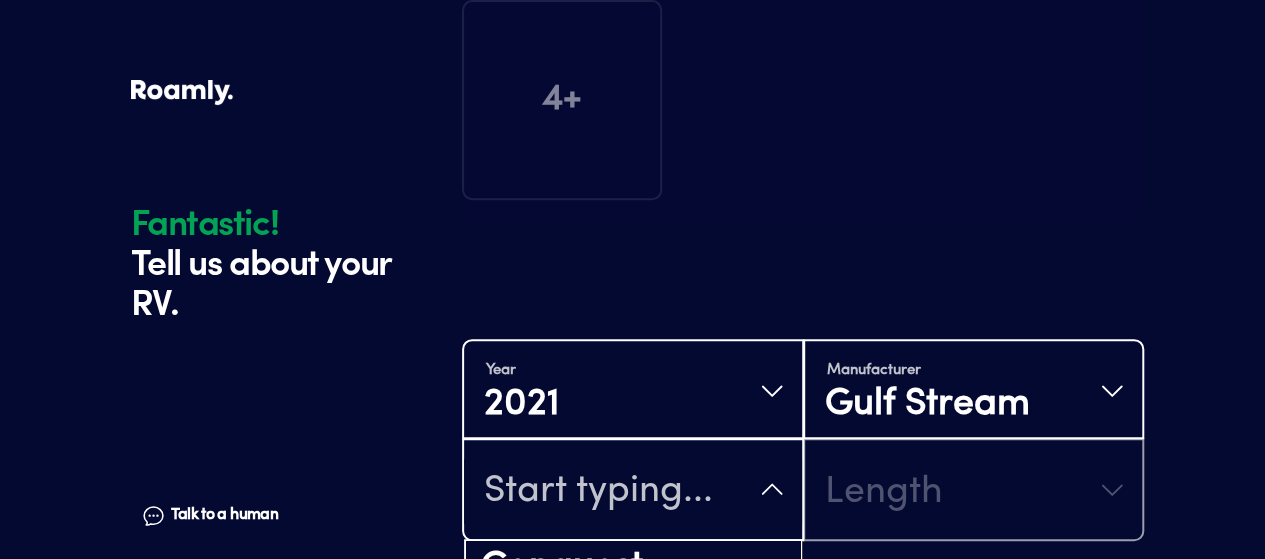 click on "Enlighten" at bounding box center [633, 673] 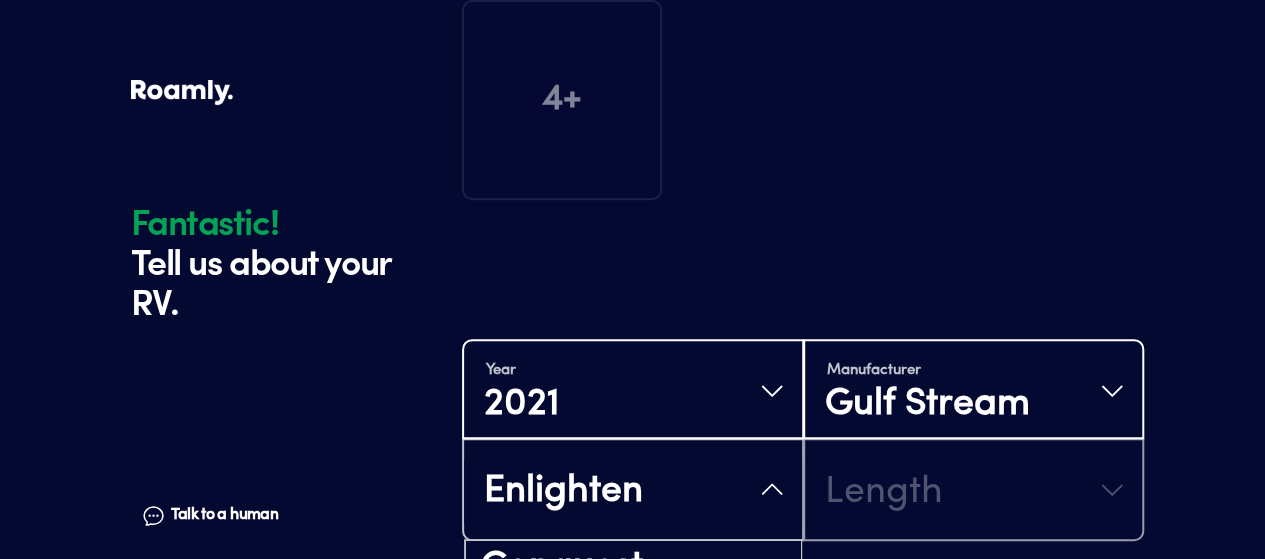 scroll, scrollTop: 0, scrollLeft: 0, axis: both 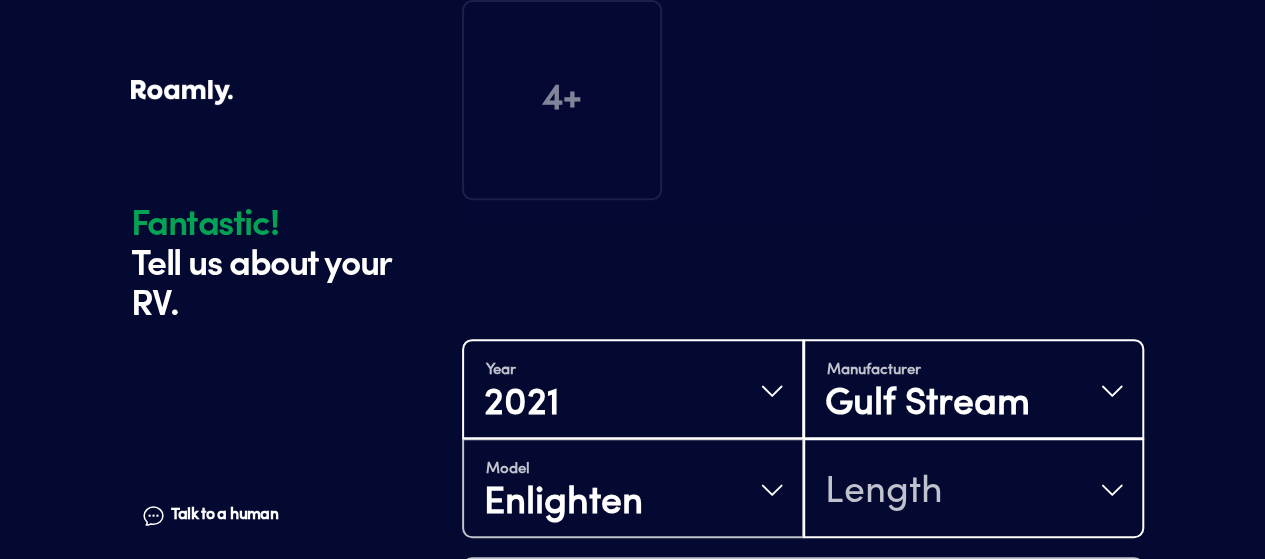 click on "Length" at bounding box center [974, 490] 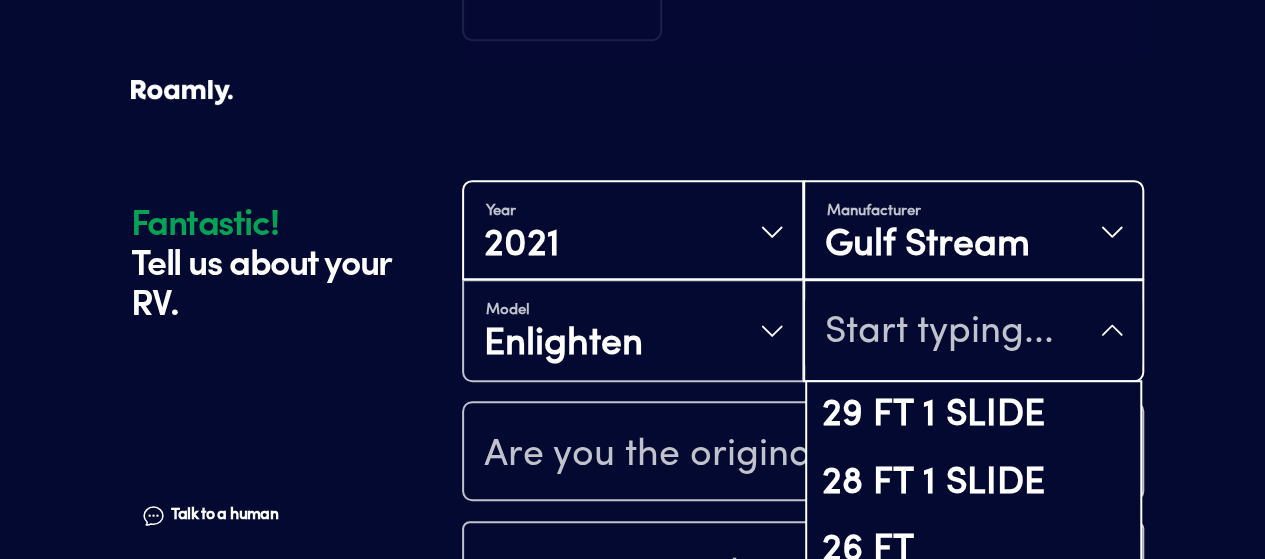 scroll, scrollTop: 590, scrollLeft: 0, axis: vertical 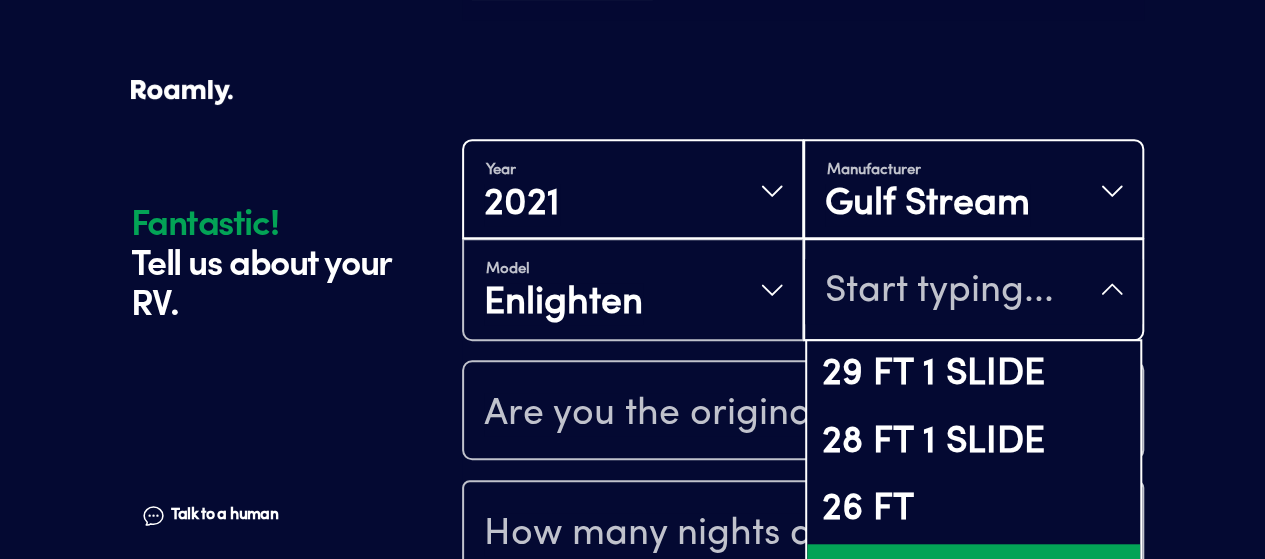 click on "25 FT" at bounding box center (974, 578) 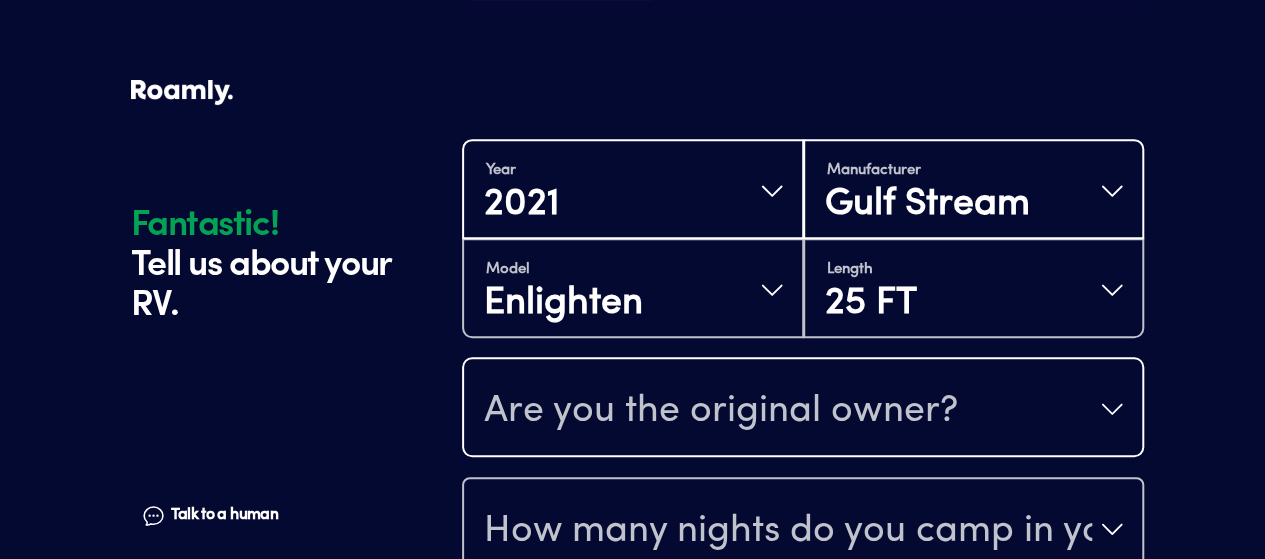 click on "Are you the original owner?" at bounding box center [721, 411] 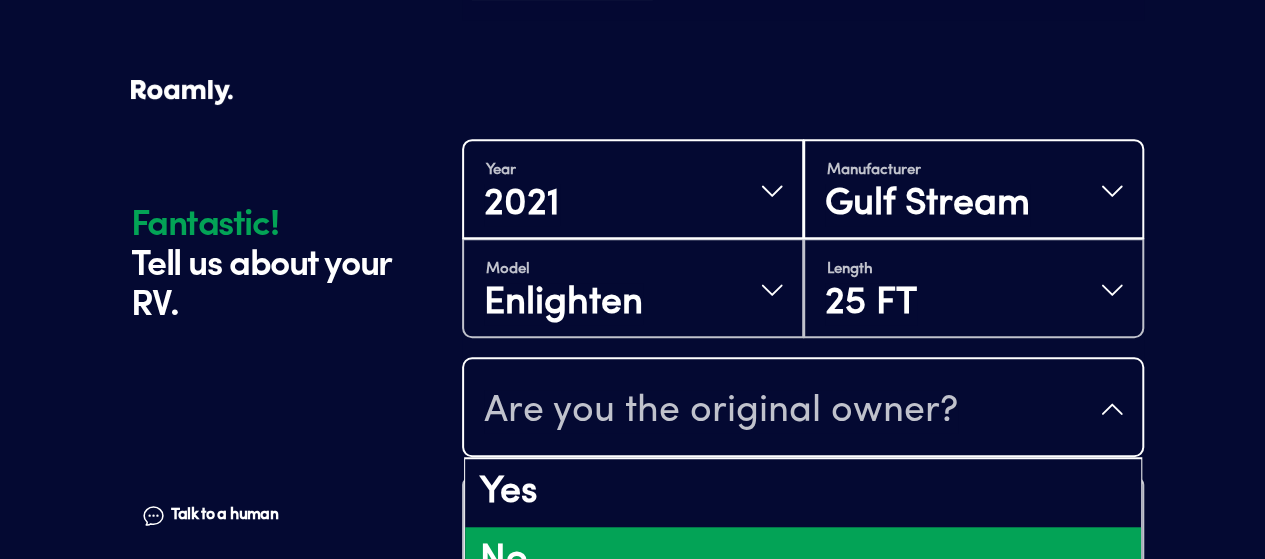 click on "No" at bounding box center (803, 561) 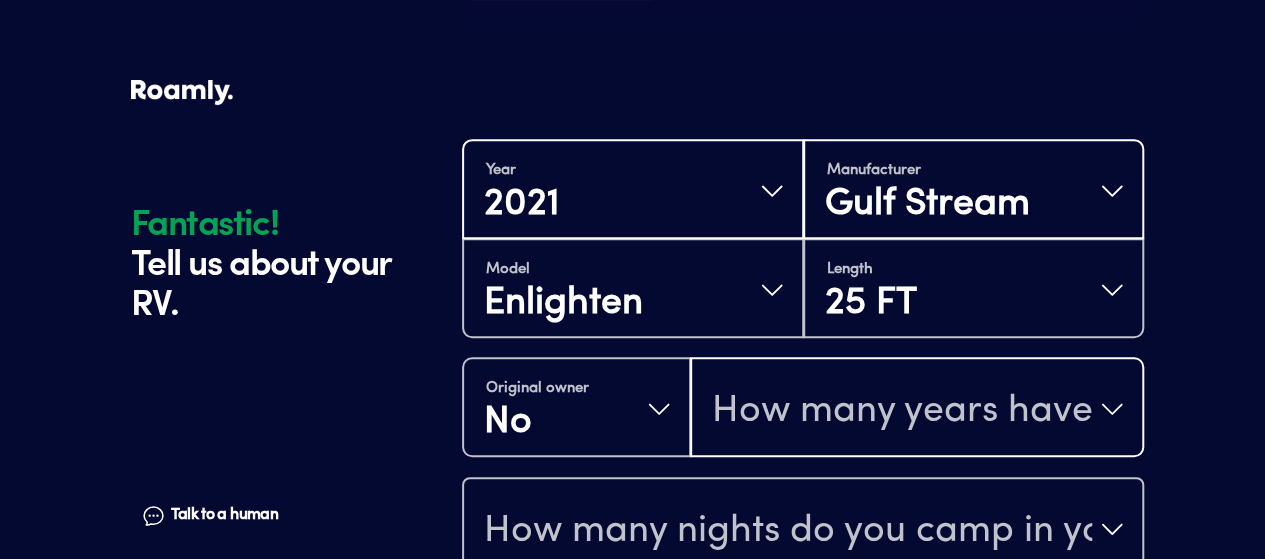 click on "How many years have you owned it?" at bounding box center (902, 411) 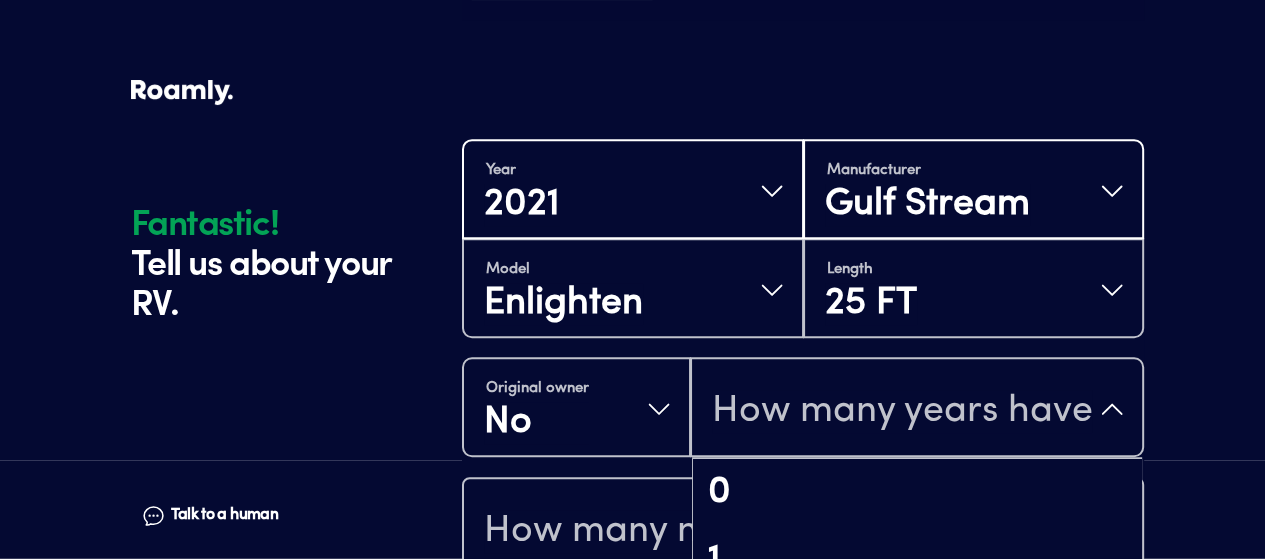 click on "Fantastic! Tell us about your RV. Talk to a human Chat" at bounding box center [291, 148] 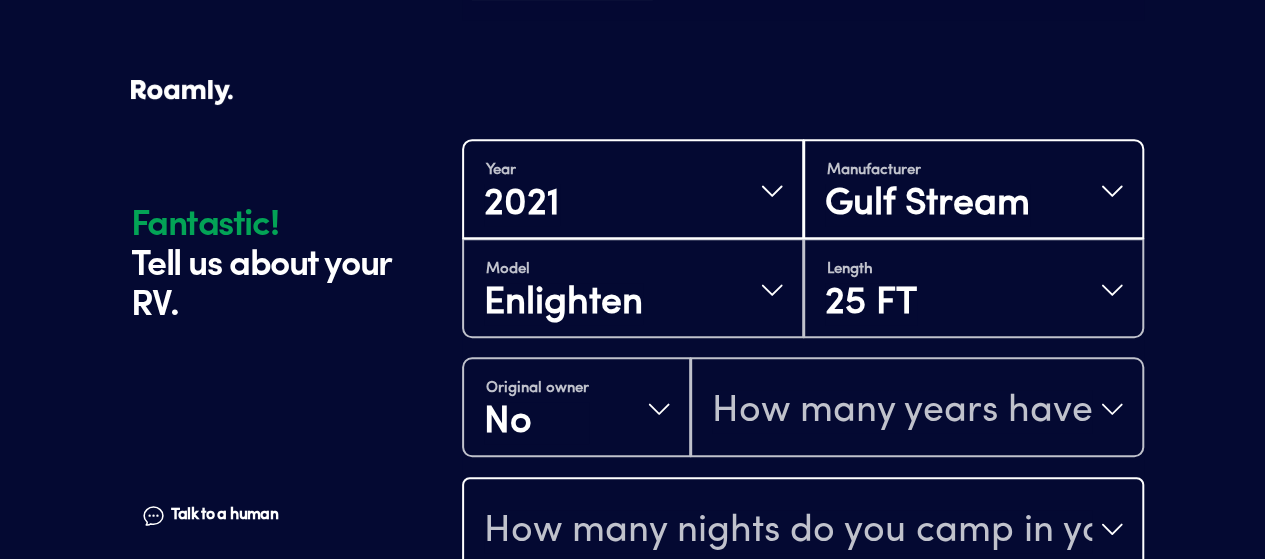 click on "How many nights do you camp in your RV?" at bounding box center (788, 531) 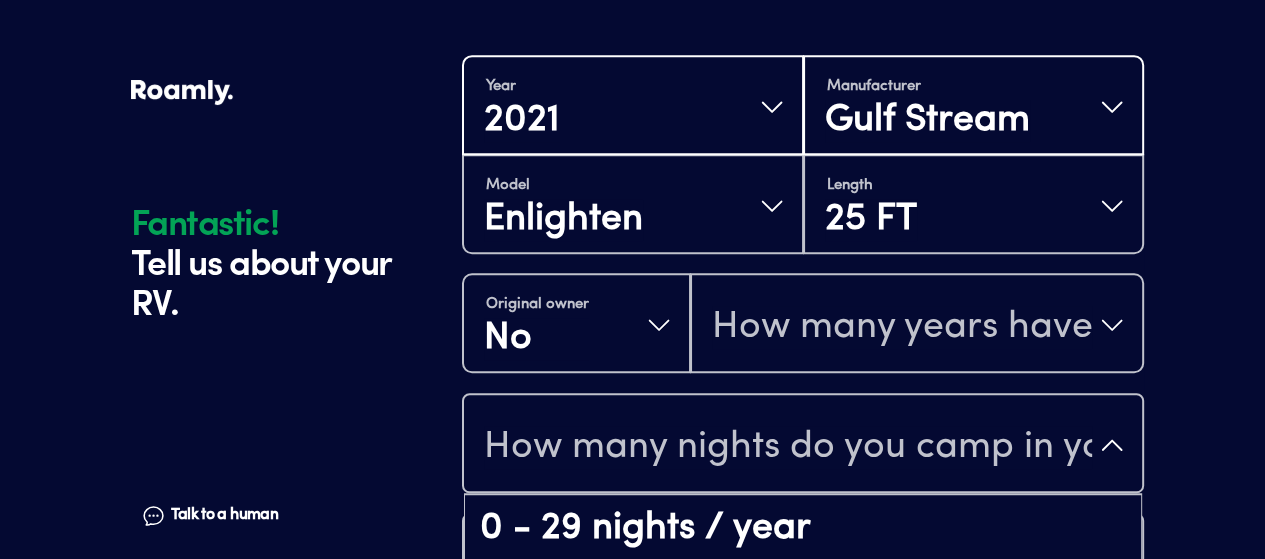 scroll, scrollTop: 590, scrollLeft: 0, axis: vertical 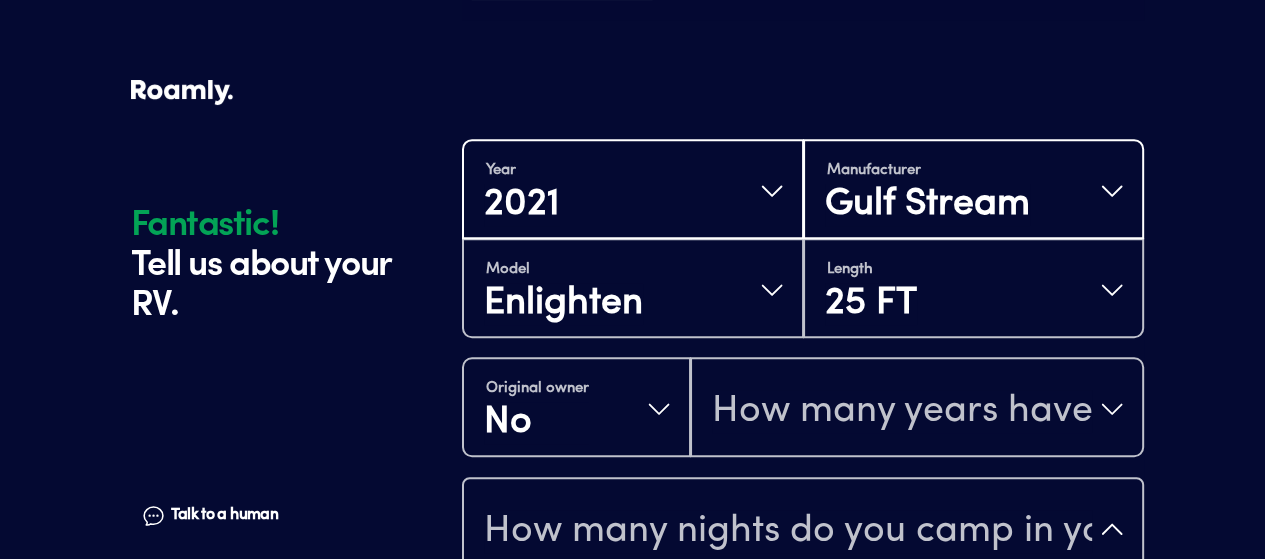 click on "Fantastic! Tell us about your RV. Talk to a human Chat" at bounding box center [291, 148] 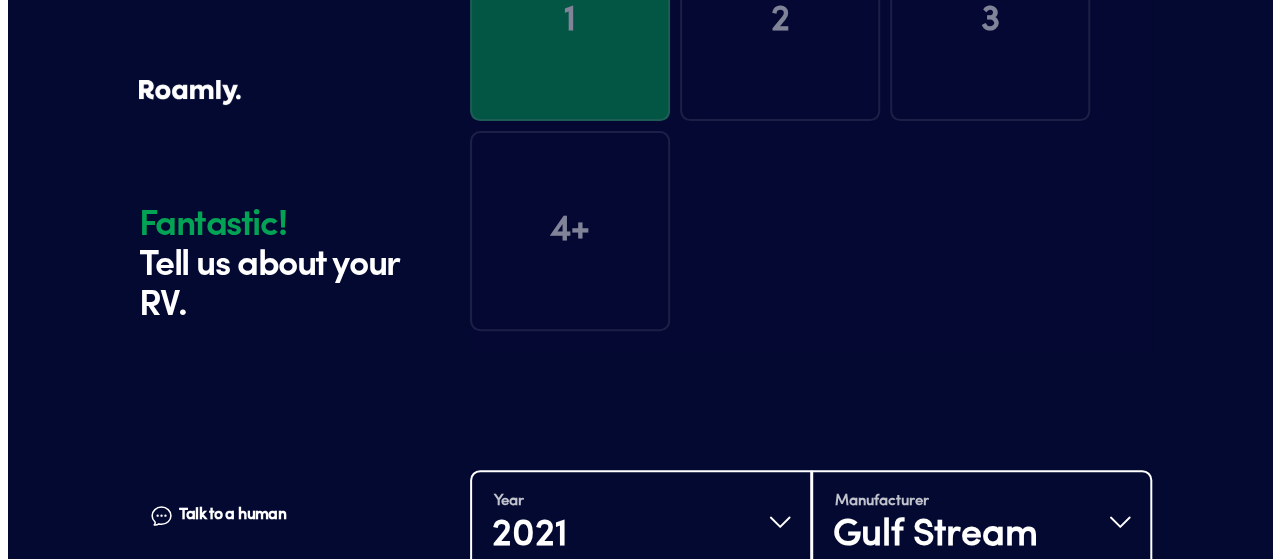 scroll, scrollTop: 0, scrollLeft: 0, axis: both 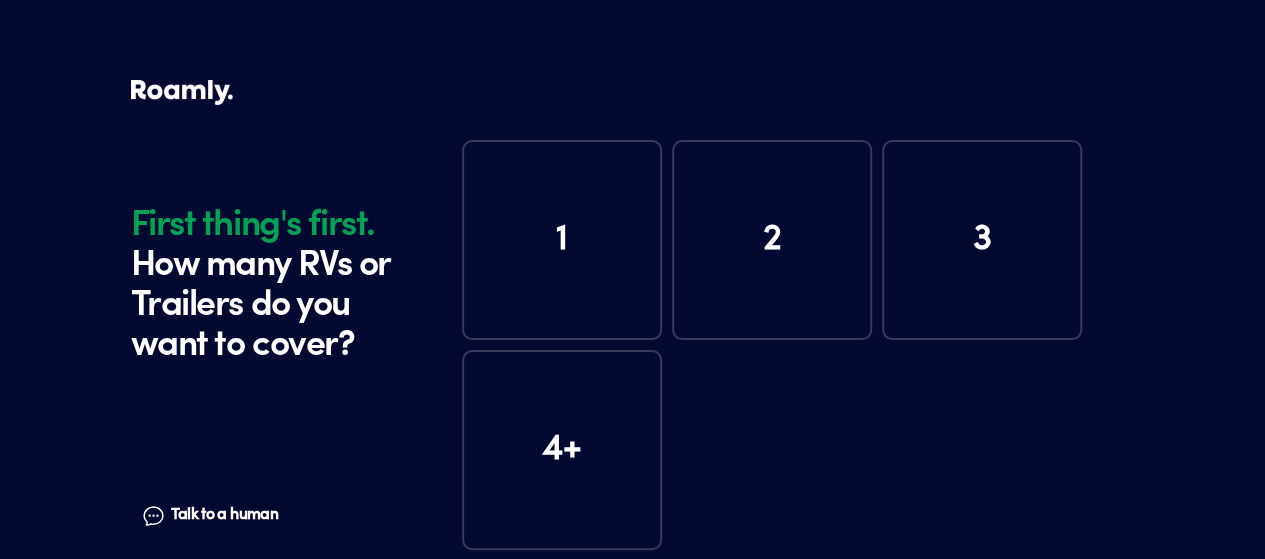 click on "1" at bounding box center [562, 240] 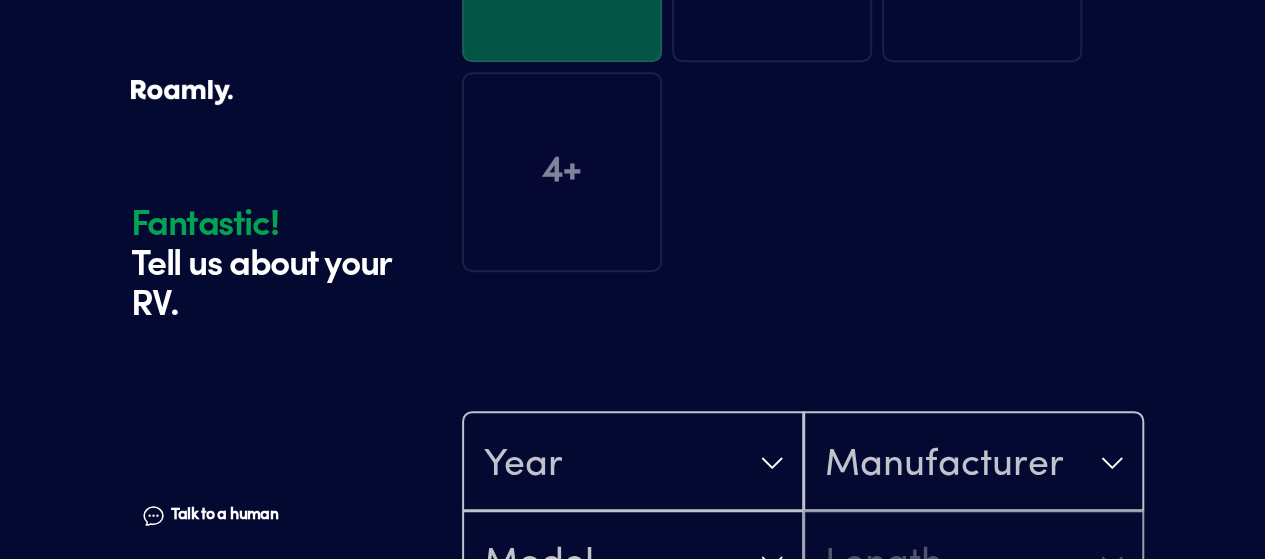 scroll, scrollTop: 390, scrollLeft: 0, axis: vertical 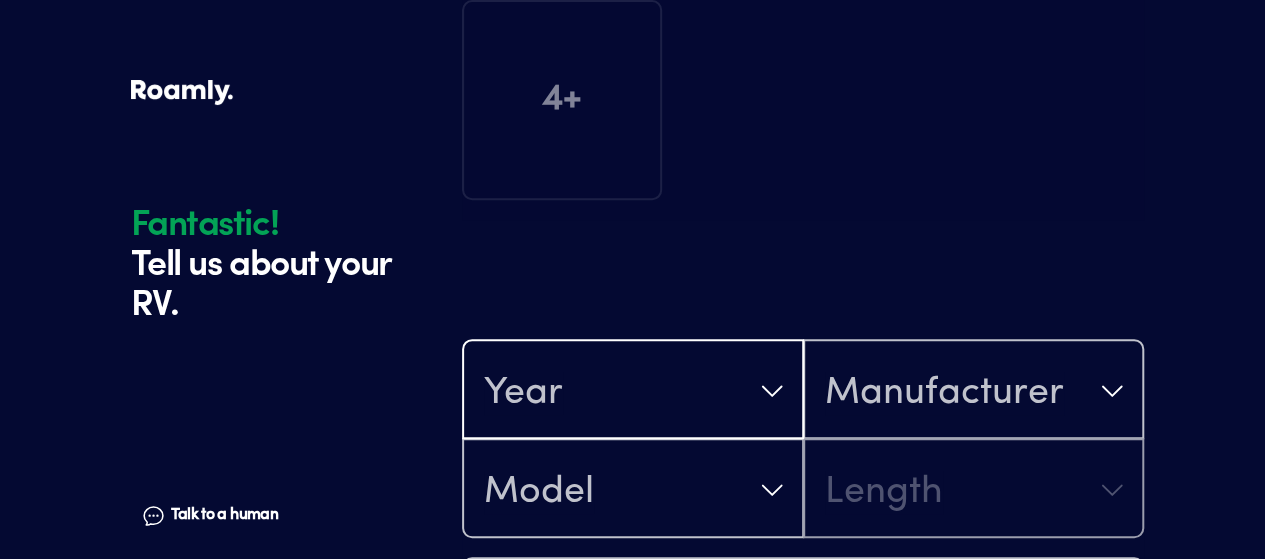 click on "Year" at bounding box center (633, 391) 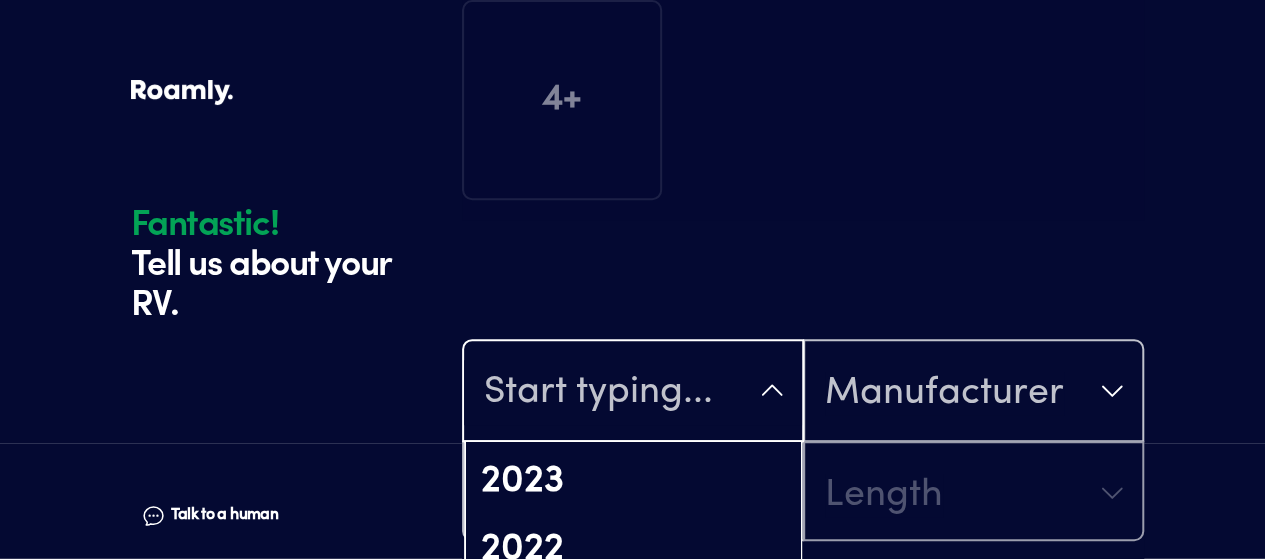 scroll, scrollTop: 300, scrollLeft: 0, axis: vertical 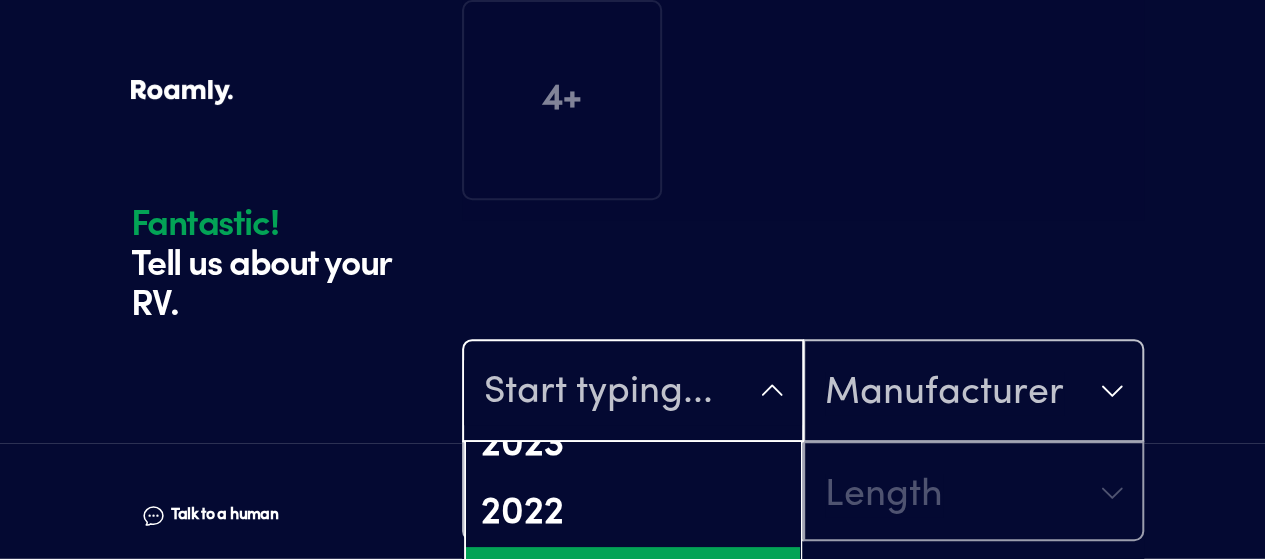 click on "2021" at bounding box center [633, 581] 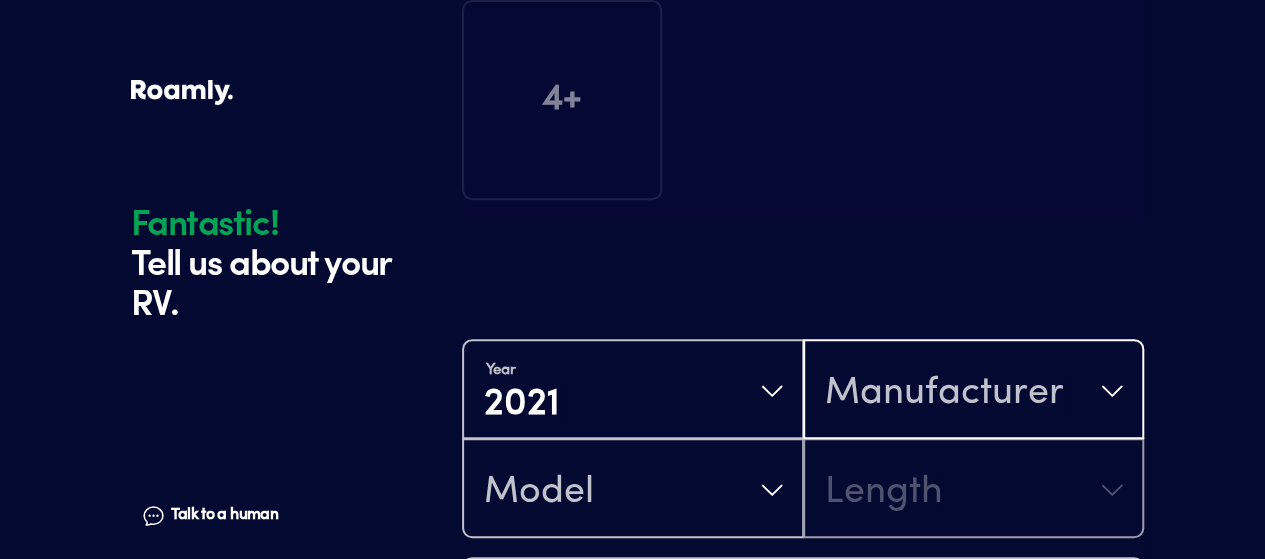 click on "Manufacturer" at bounding box center [944, 393] 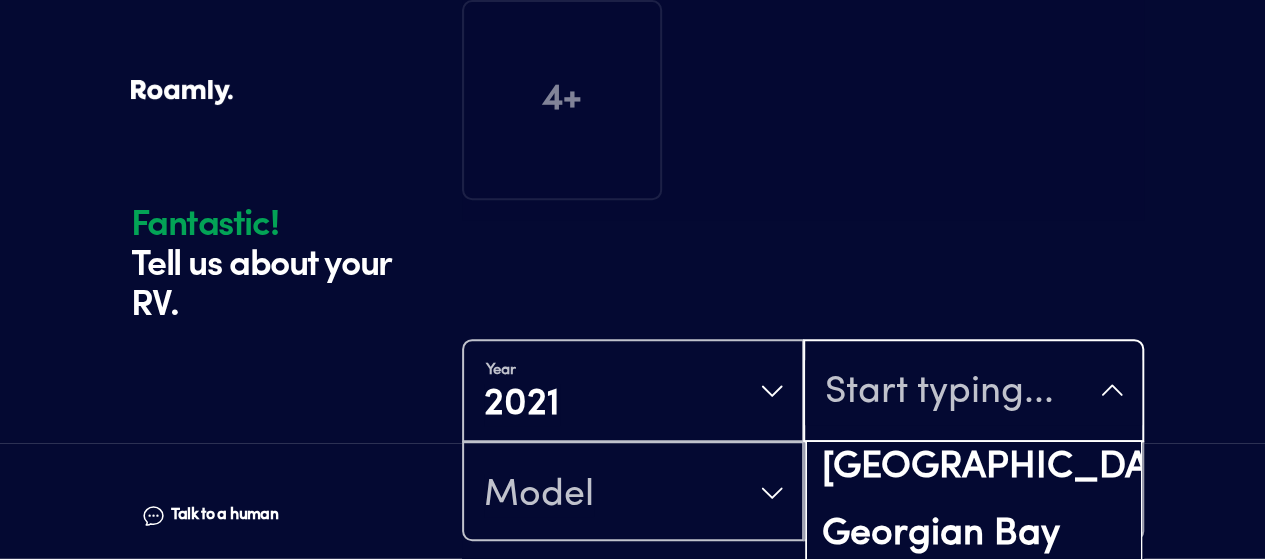 scroll, scrollTop: 6100, scrollLeft: 0, axis: vertical 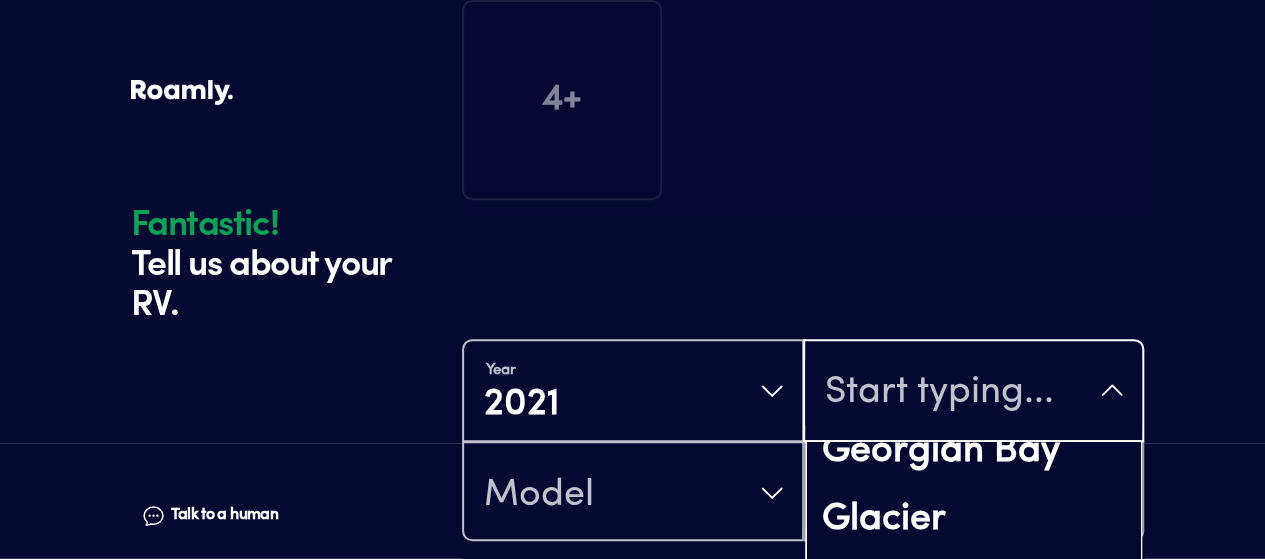 click on "Gulf Stream" at bounding box center (974, 826) 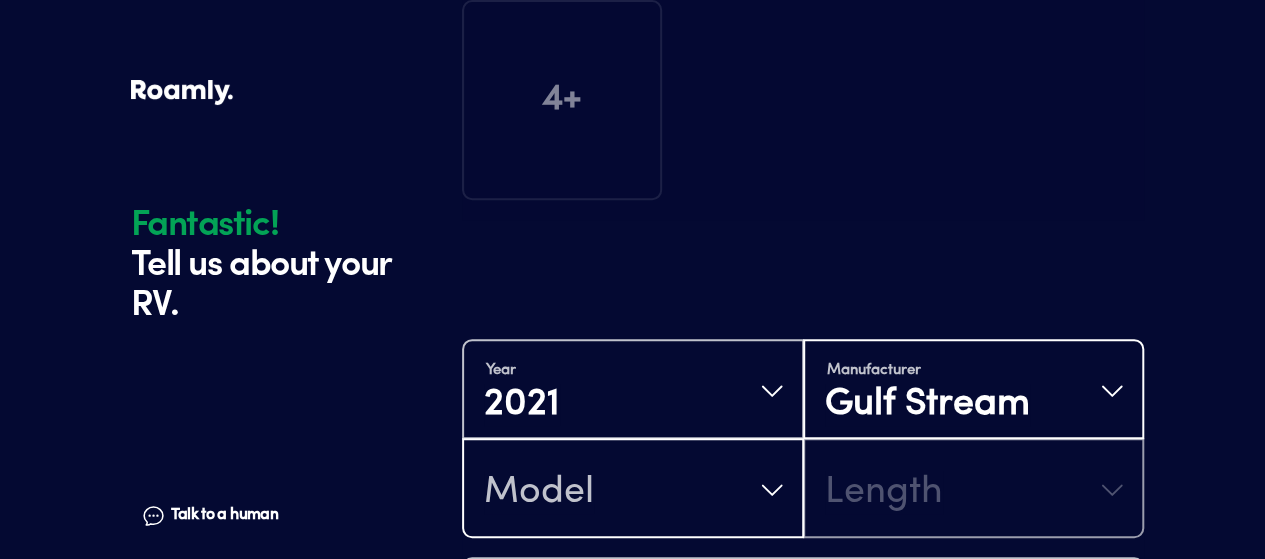 click on "Model" at bounding box center (633, 490) 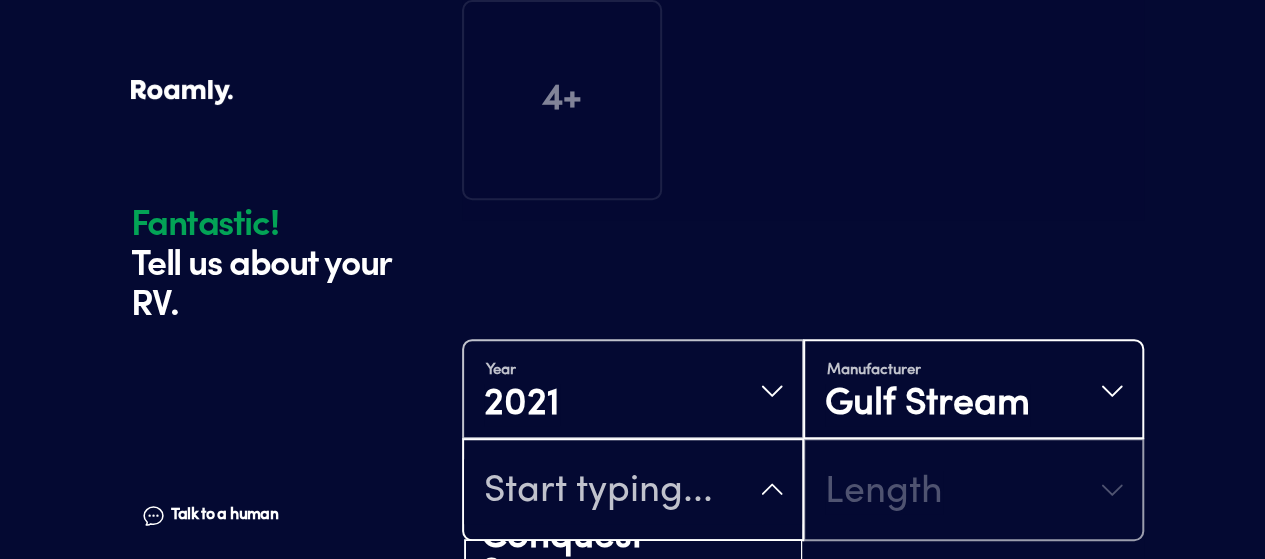 scroll, scrollTop: 900, scrollLeft: 0, axis: vertical 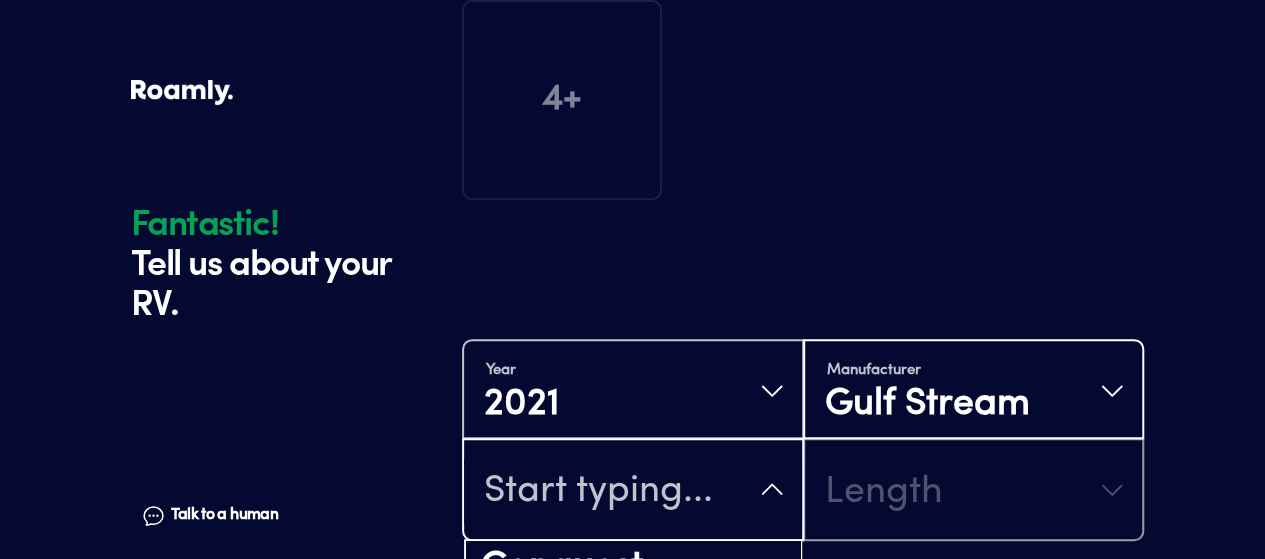 click on "Enlighten" at bounding box center (633, 673) 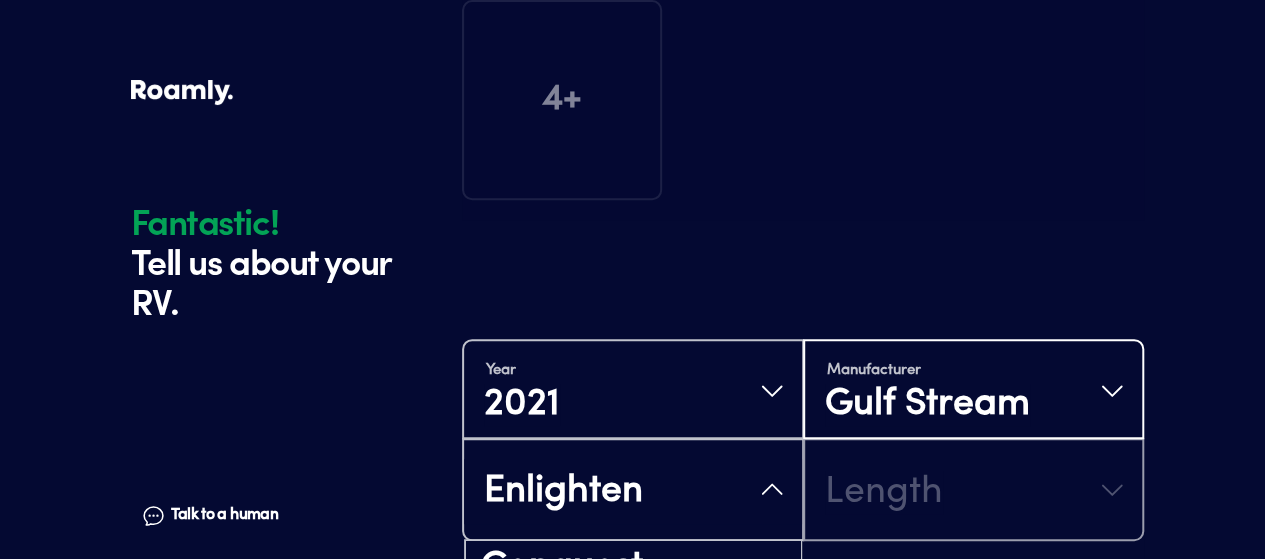 scroll, scrollTop: 0, scrollLeft: 0, axis: both 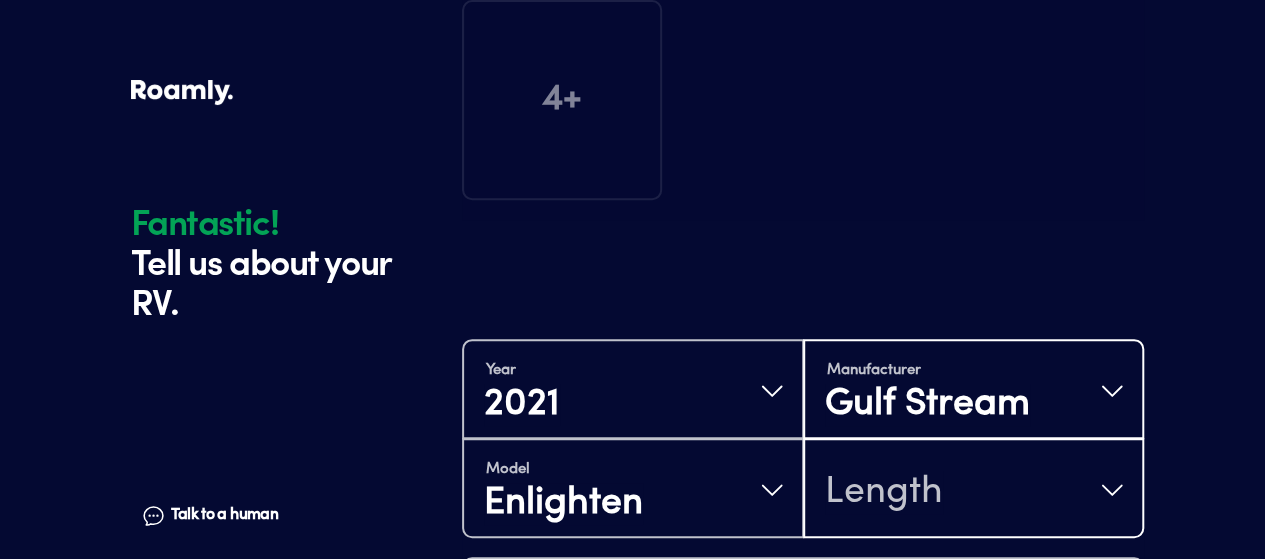 click on "Length" at bounding box center [974, 490] 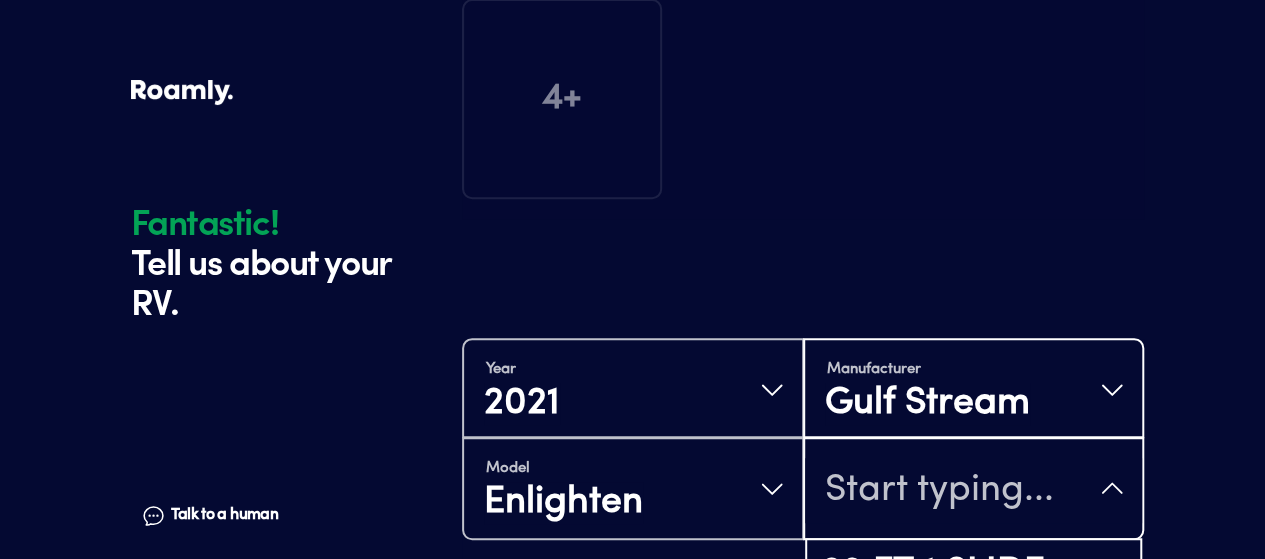 scroll, scrollTop: 590, scrollLeft: 0, axis: vertical 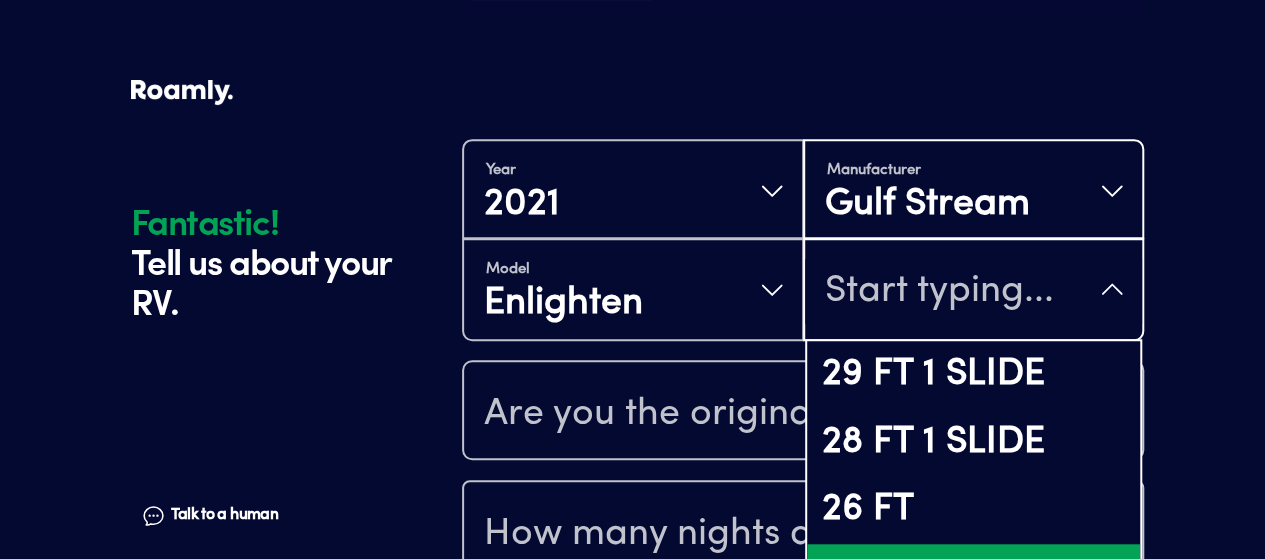 click on "25 FT" at bounding box center (974, 578) 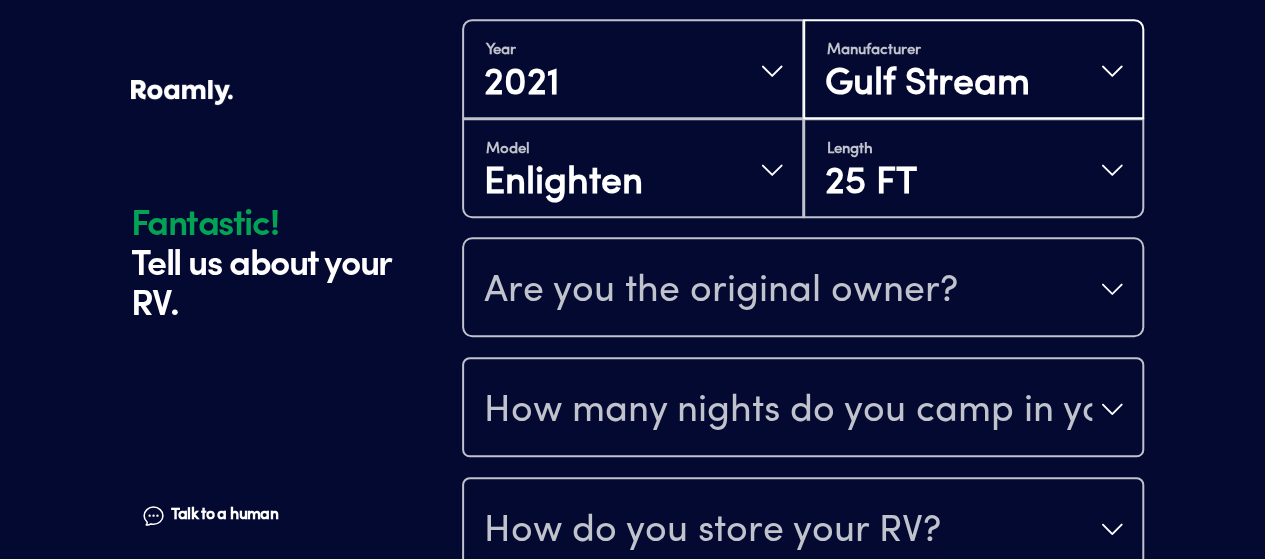 scroll, scrollTop: 717, scrollLeft: 0, axis: vertical 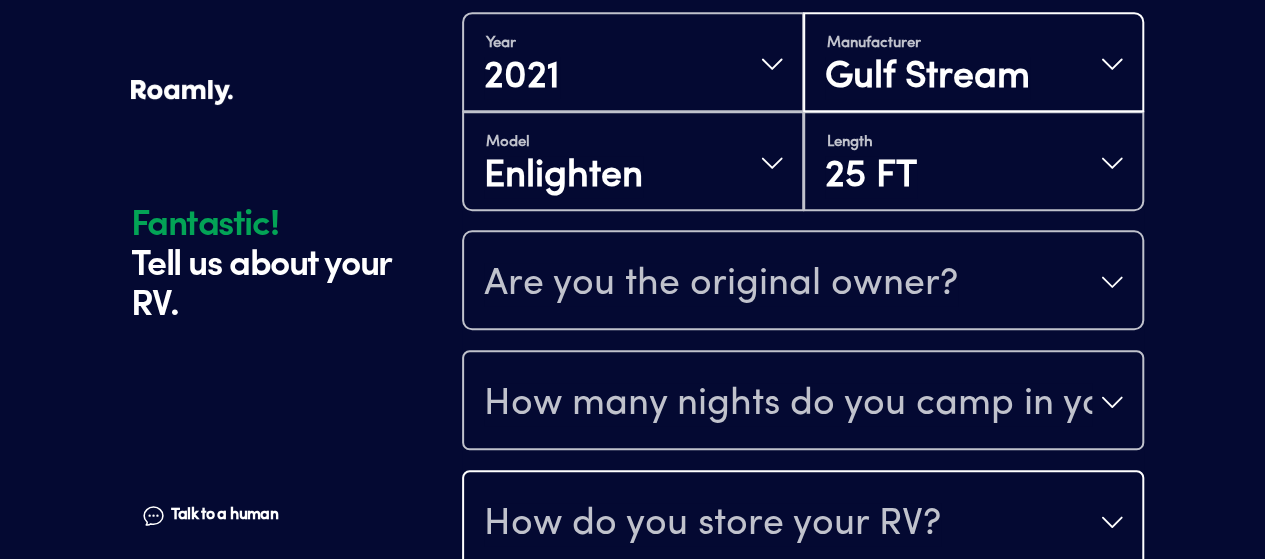 click on "How do you store your RV?" at bounding box center [712, 524] 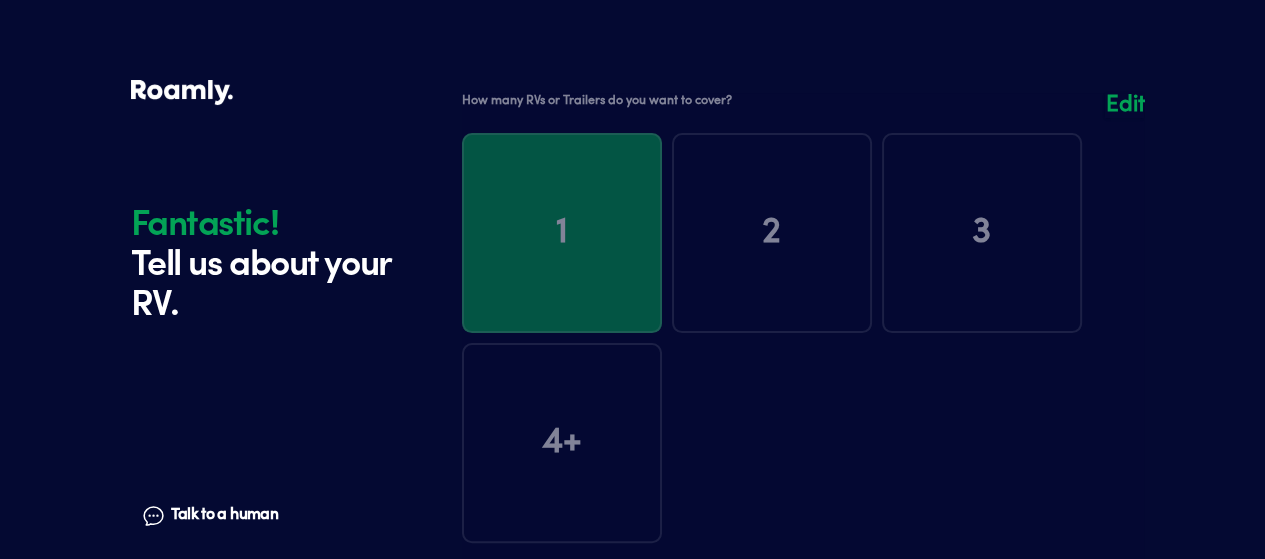 scroll, scrollTop: 0, scrollLeft: 0, axis: both 